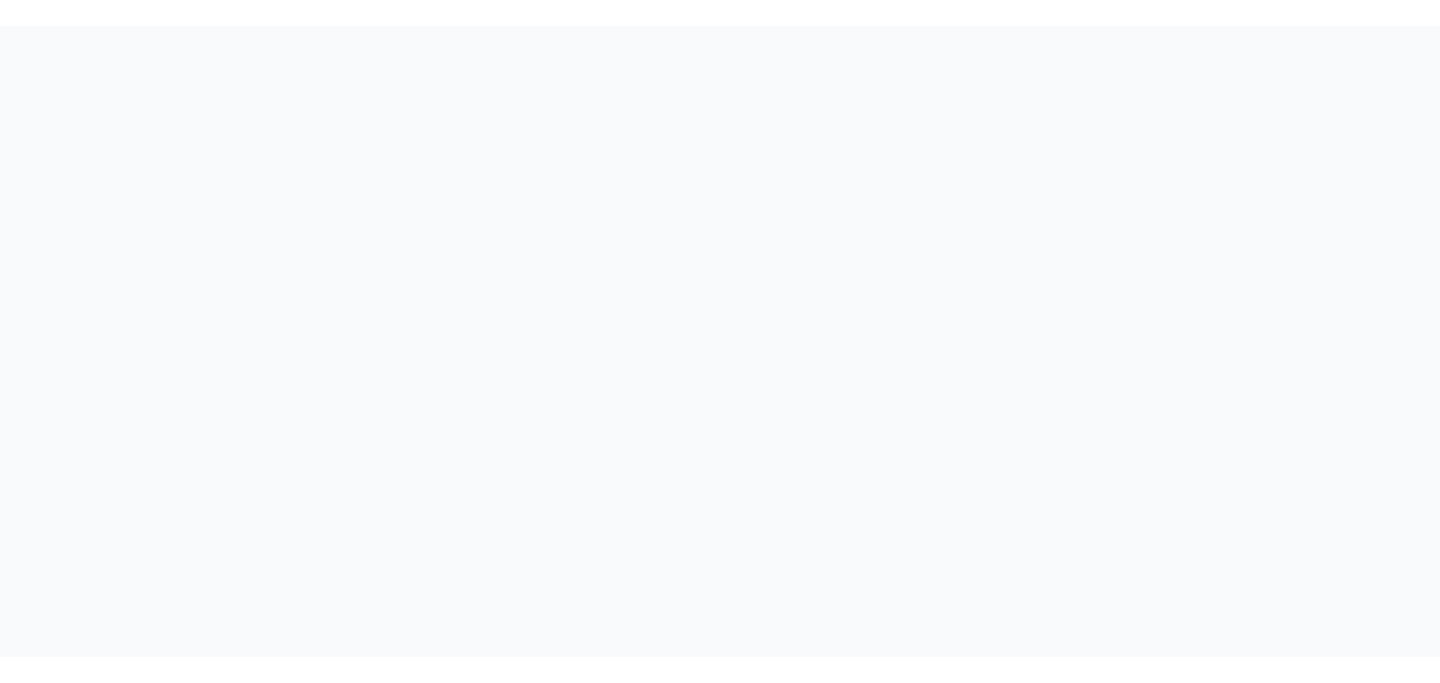 scroll, scrollTop: 0, scrollLeft: 0, axis: both 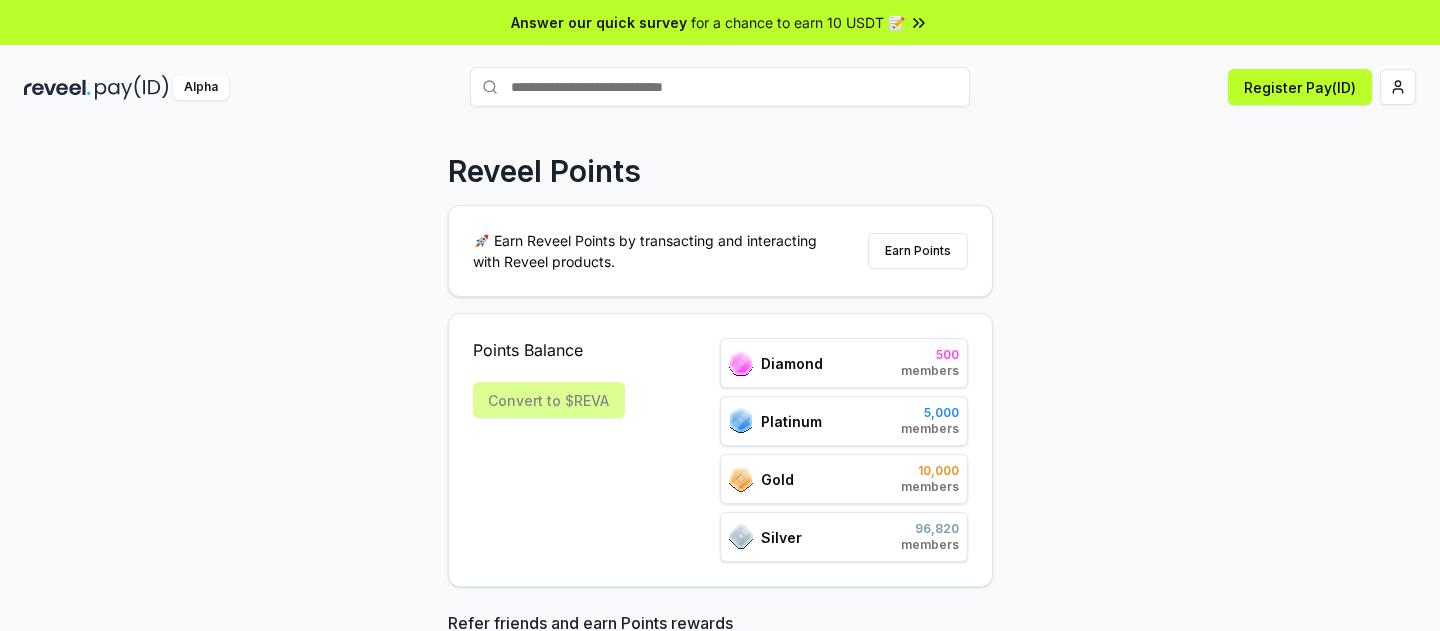 click on "Reveel Points  🚀 Earn Reveel Points by transacting and interacting with Reveel products. Earn Points Points Balance  Convert to $[PERSON_NAME] 500 members Platinum 5,000 members Gold 10,000 members Silver 96,820 members Refer friends and earn Points rewards [URL][DOMAIN_NAME] Invite friends Join the discussion on Discord Join Discord     31.2K community members" at bounding box center (720, 400) 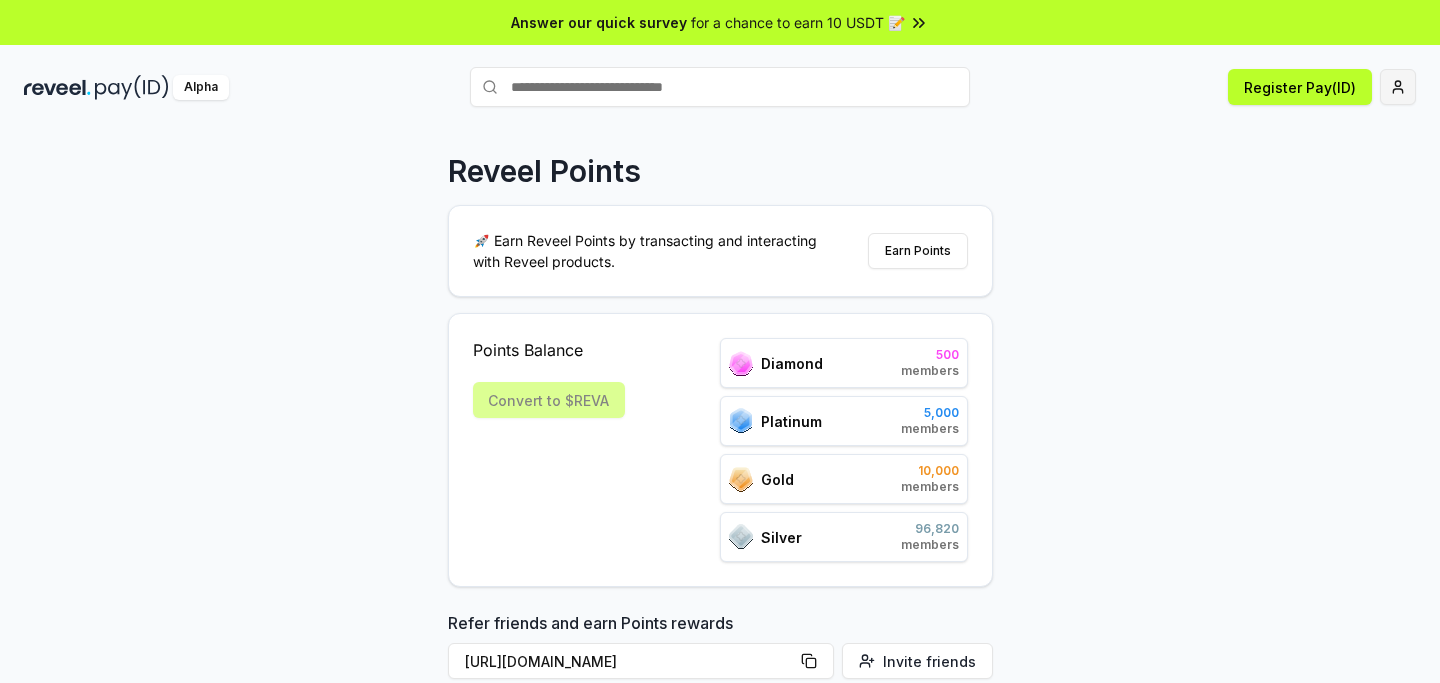 click on "Answer our quick survey for a chance to earn 10 USDT 📝 Alpha Register Pay(ID) Reveel Points  🚀 Earn Reveel Points by transacting and interacting with Reveel products. Earn Points Points Balance  Convert to $[PERSON_NAME] 500 members Platinum 5,000 members Gold 10,000 members Silver 96,820 members Refer friends and earn Points rewards [URL][DOMAIN_NAME] Invite friends Join the discussion on Discord Join Discord     31.2K community members" at bounding box center [720, 341] 